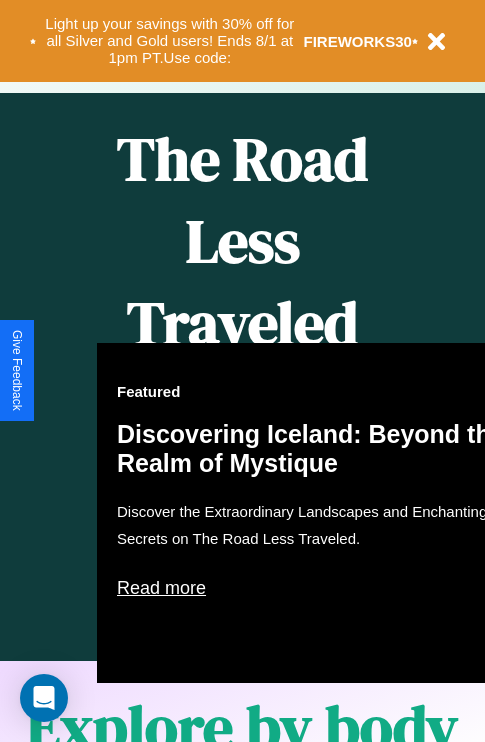 scroll, scrollTop: 1285, scrollLeft: 0, axis: vertical 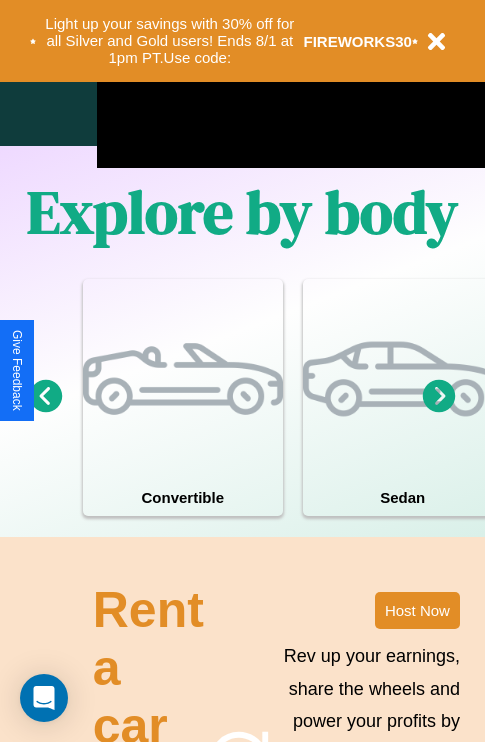 click 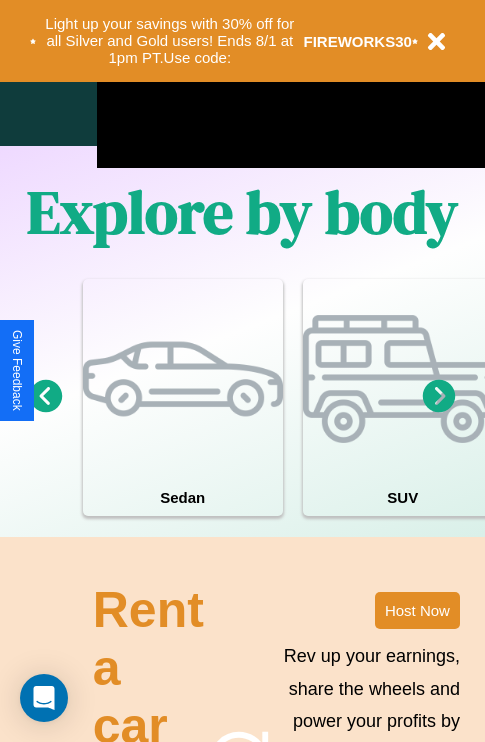 click 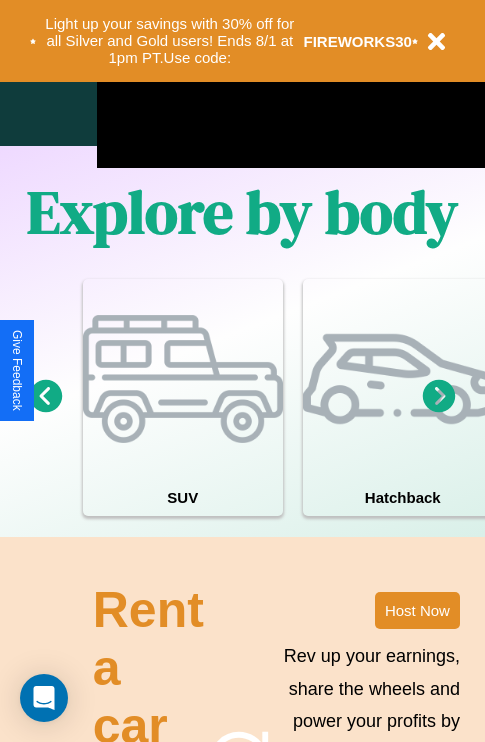 click 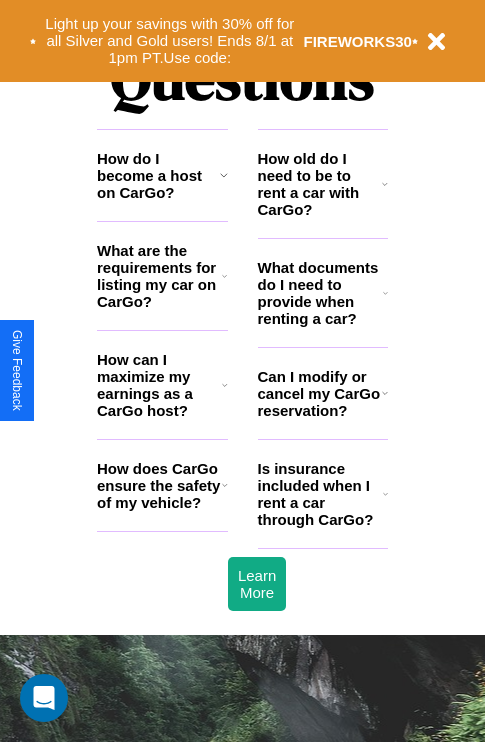 scroll, scrollTop: 2423, scrollLeft: 0, axis: vertical 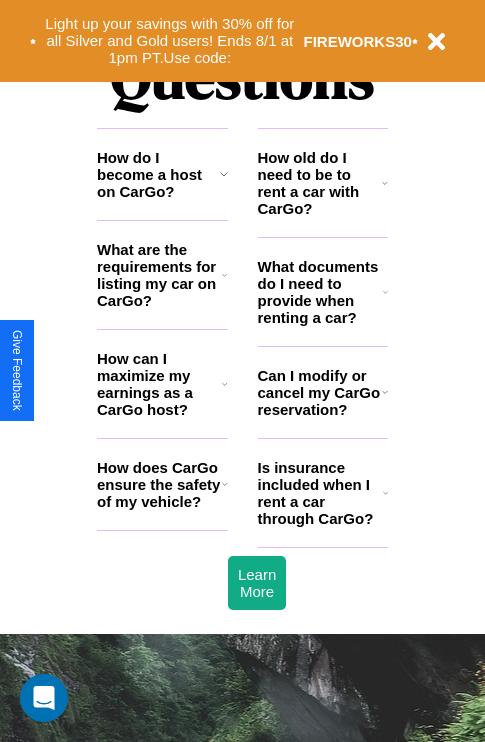 click on "Is insurance included when I rent a car through CarGo?" at bounding box center [320, 493] 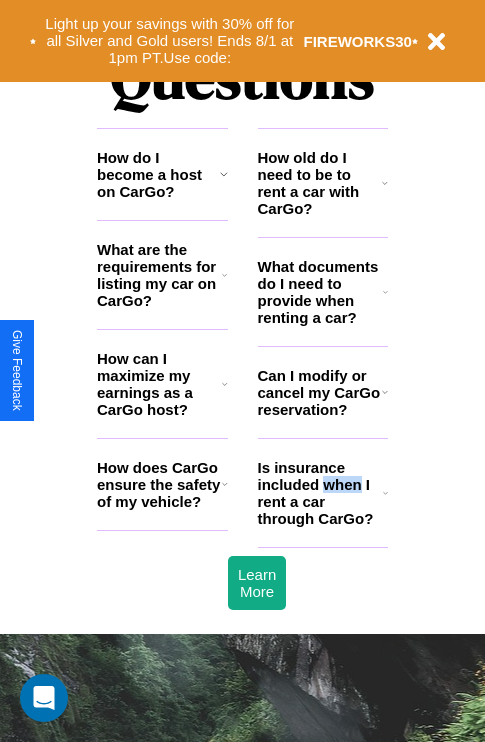 scroll, scrollTop: 308, scrollLeft: 0, axis: vertical 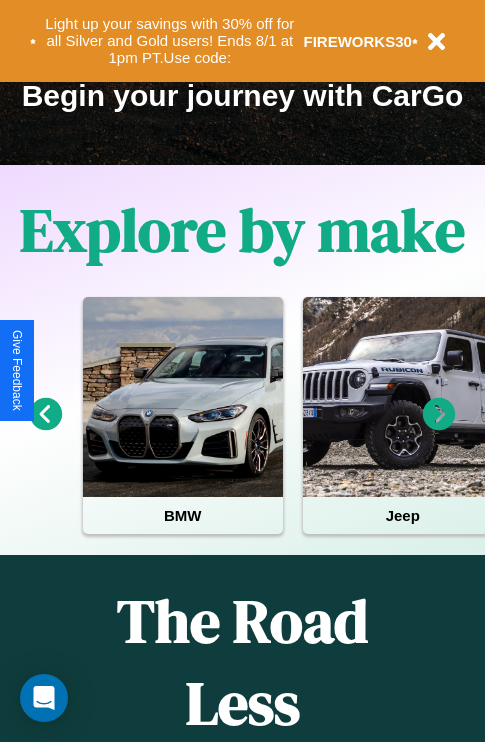 click 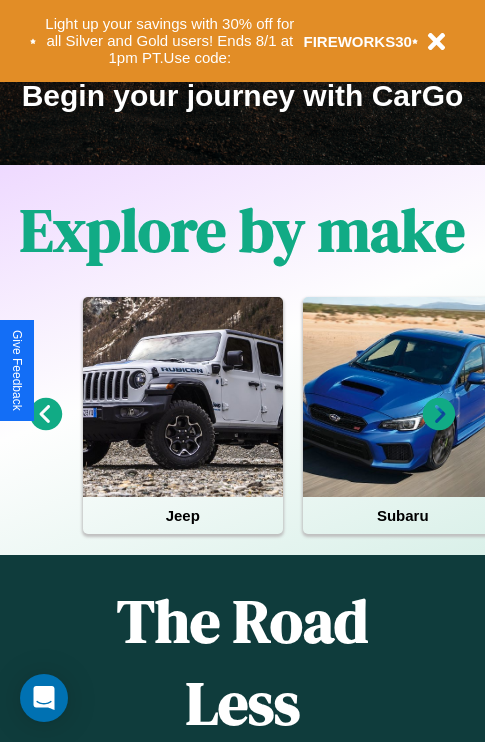 click 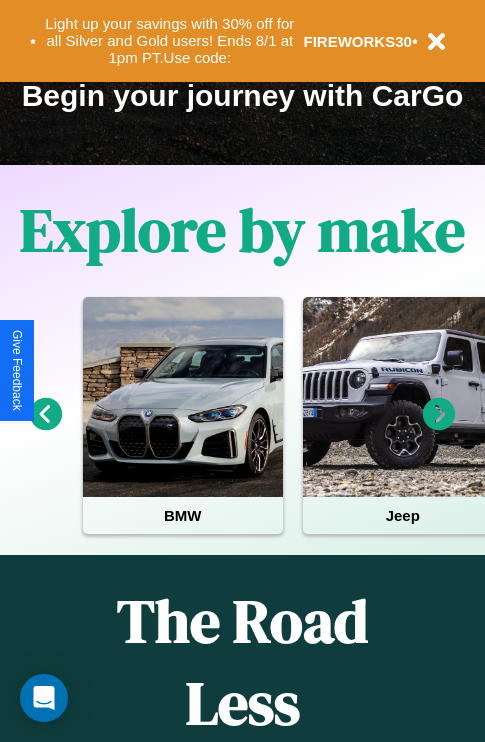 click 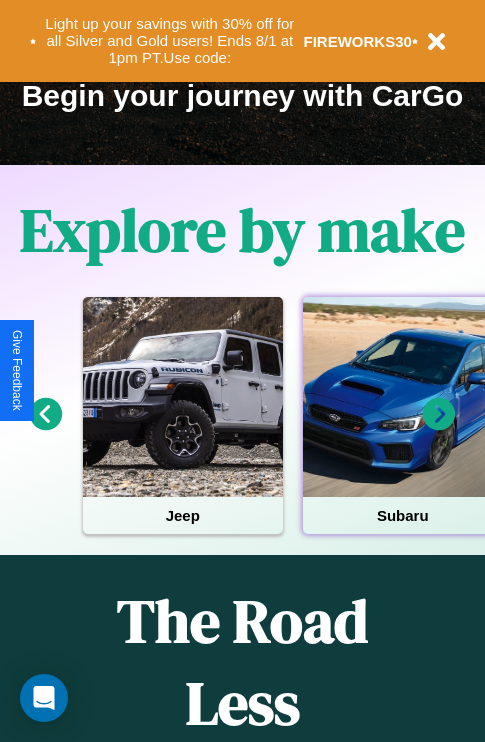 click at bounding box center [403, 397] 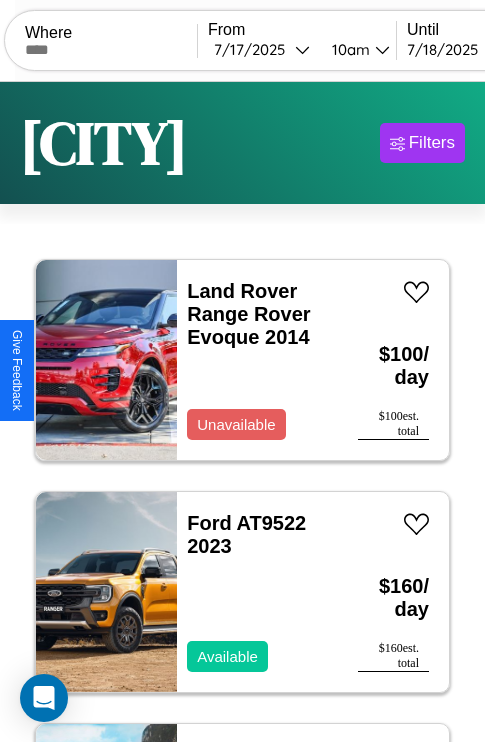 scroll, scrollTop: 50, scrollLeft: 0, axis: vertical 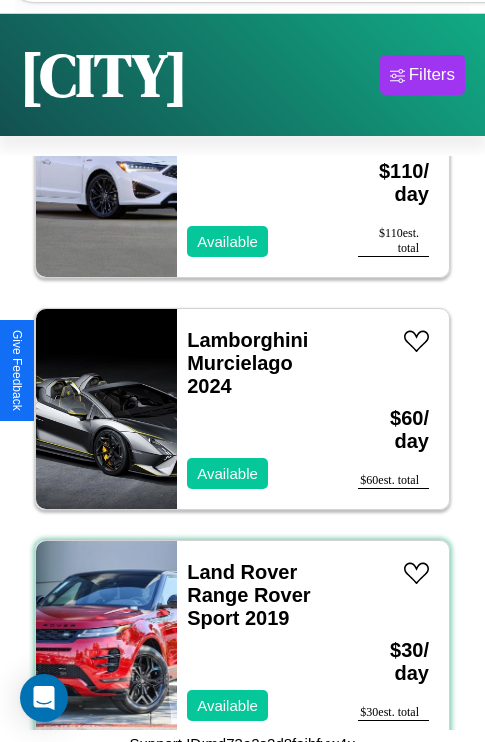 click on "Land Rover   Range Rover Sport   2019 Available" at bounding box center [257, 641] 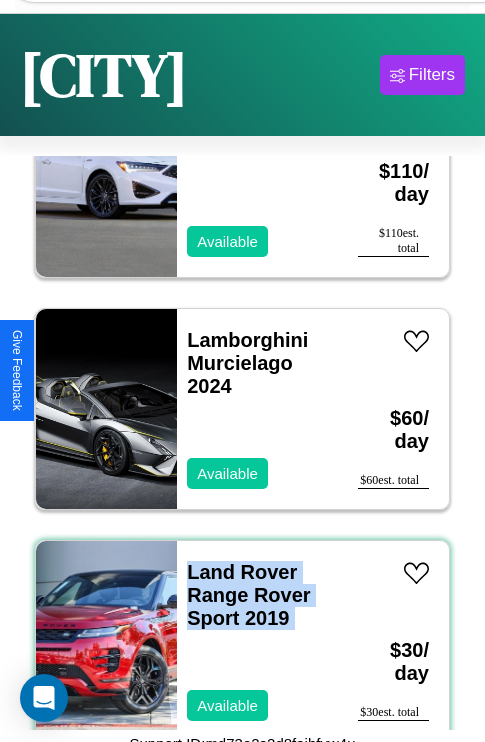 click on "Land Rover   Range Rover Sport   2019 Available" at bounding box center [257, 641] 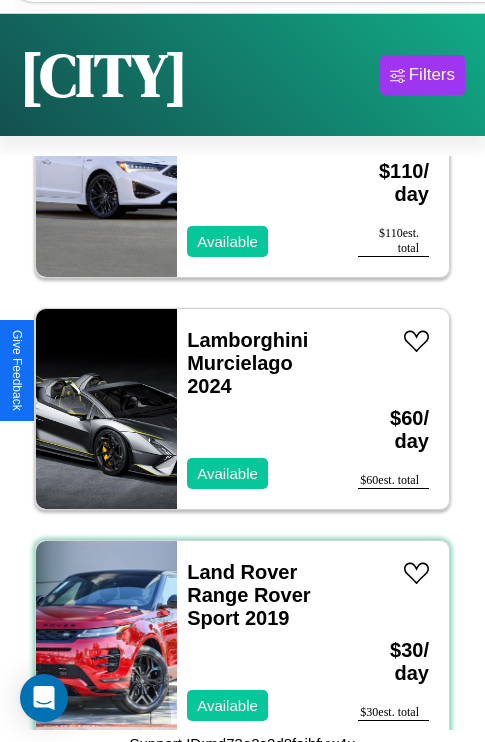 click on "Land Rover   Range Rover Sport   2019 Available" at bounding box center (257, 641) 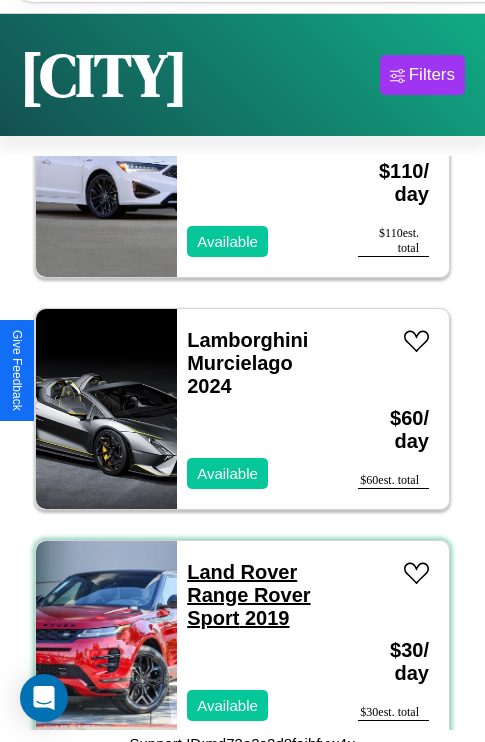 click on "Land Rover   Range Rover Sport   2019" at bounding box center [248, 595] 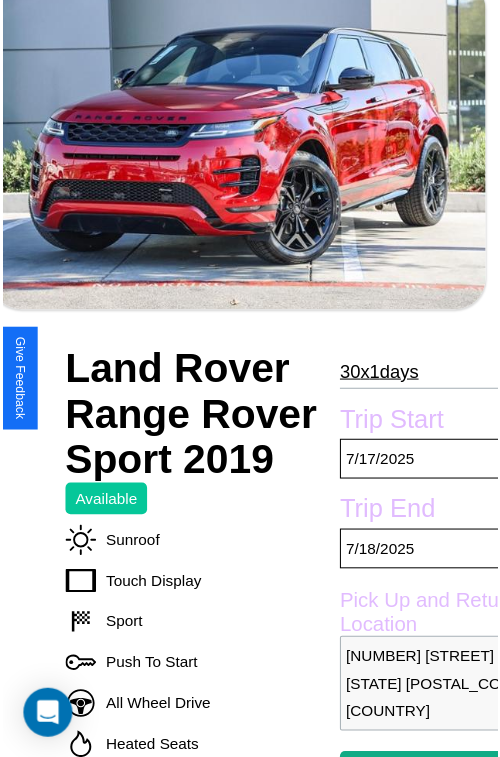 scroll, scrollTop: 600, scrollLeft: 68, axis: both 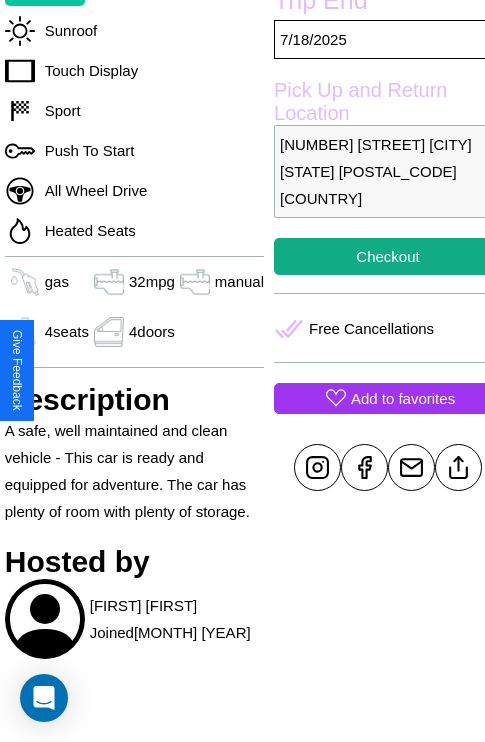 click on "Add to favorites" at bounding box center (403, 398) 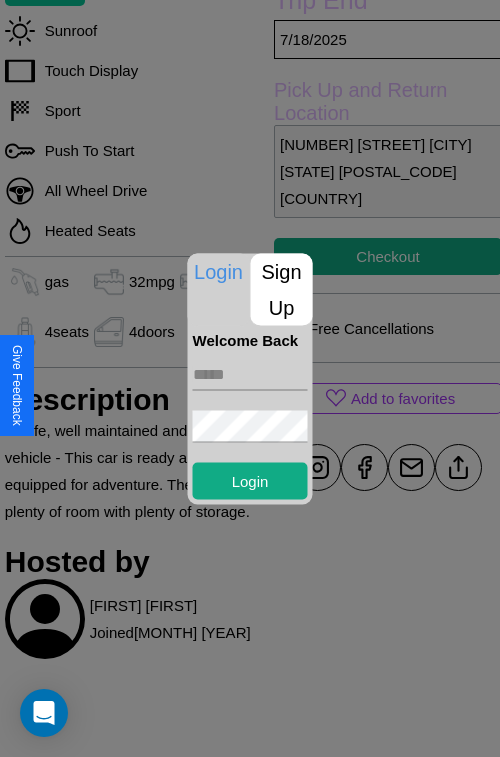 click at bounding box center (250, 374) 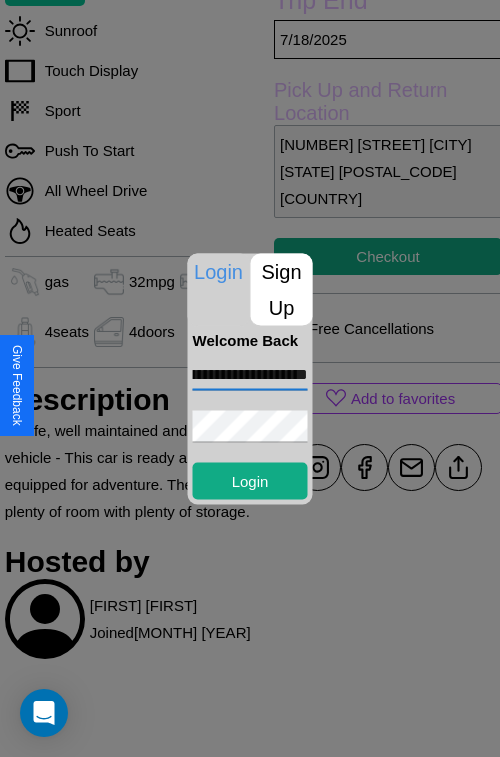 scroll, scrollTop: 0, scrollLeft: 90, axis: horizontal 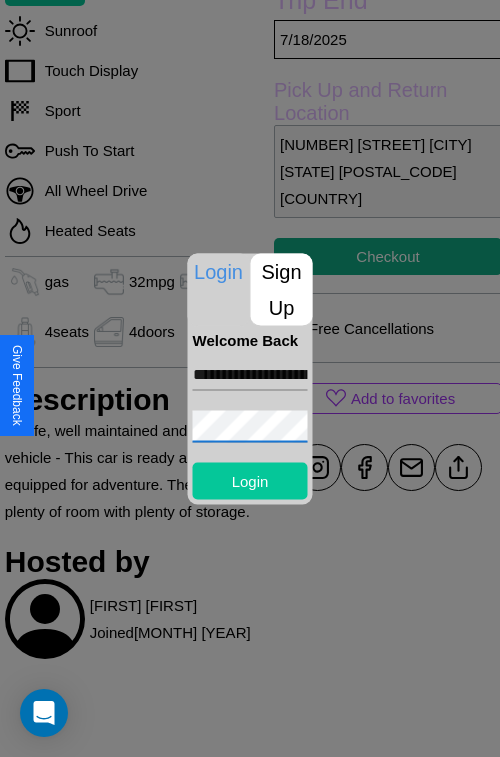 click on "Login" at bounding box center [250, 480] 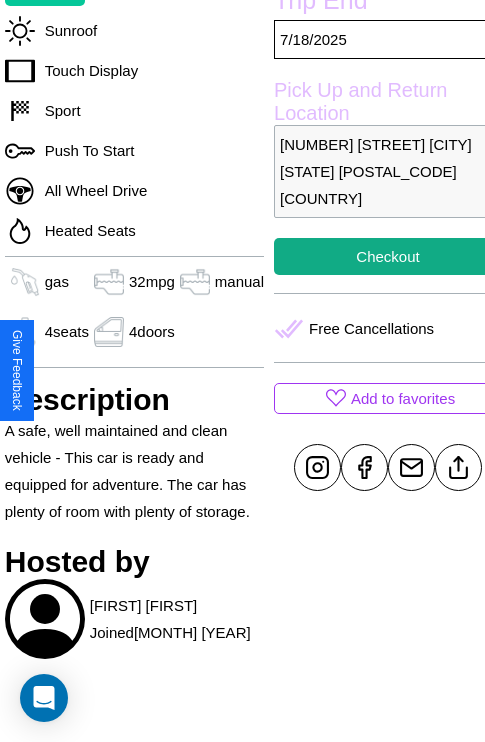 scroll, scrollTop: 669, scrollLeft: 68, axis: both 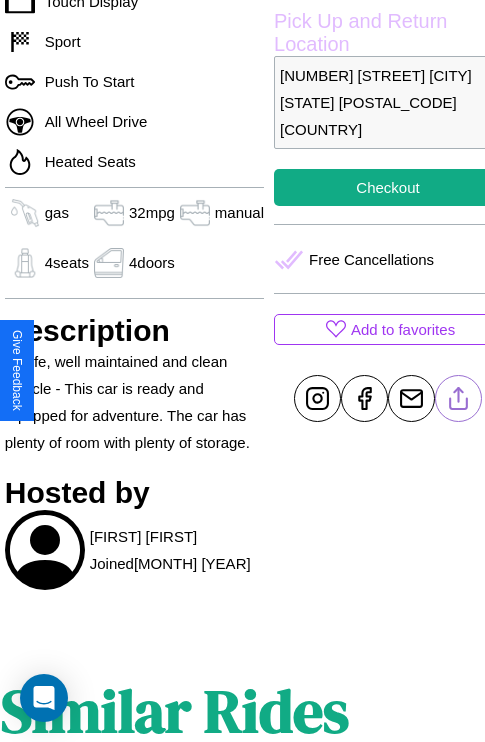 click 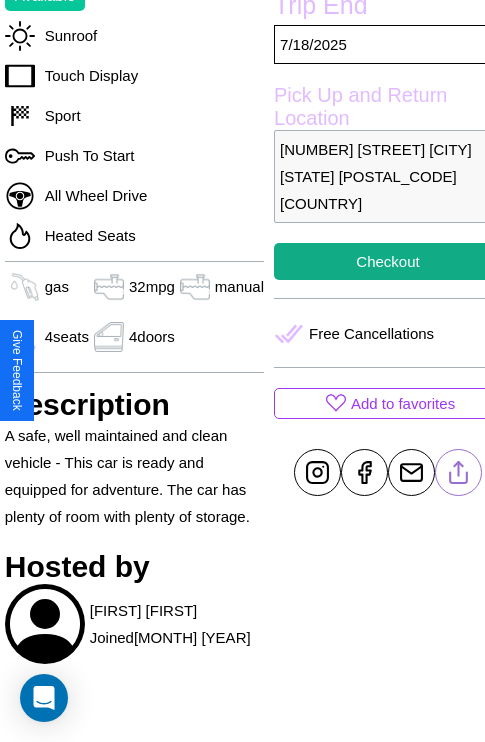scroll, scrollTop: 458, scrollLeft: 68, axis: both 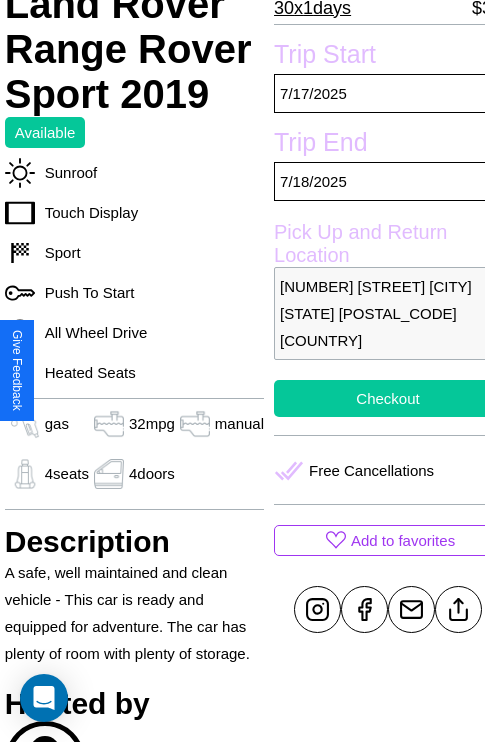 click on "Checkout" at bounding box center (388, 398) 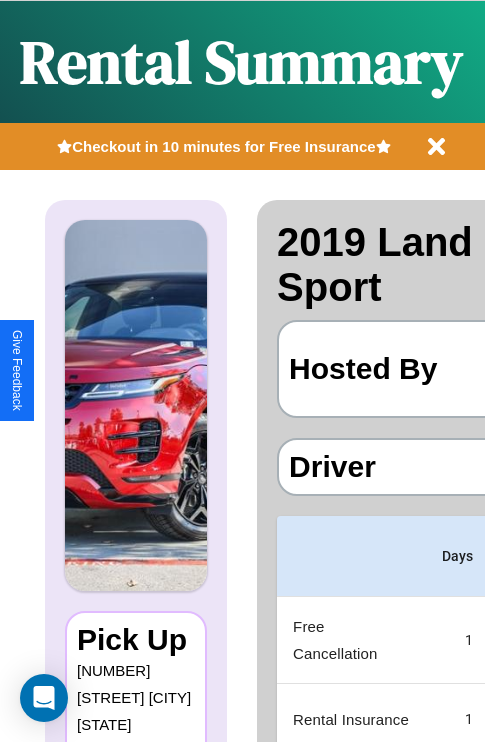 scroll, scrollTop: 0, scrollLeft: 378, axis: horizontal 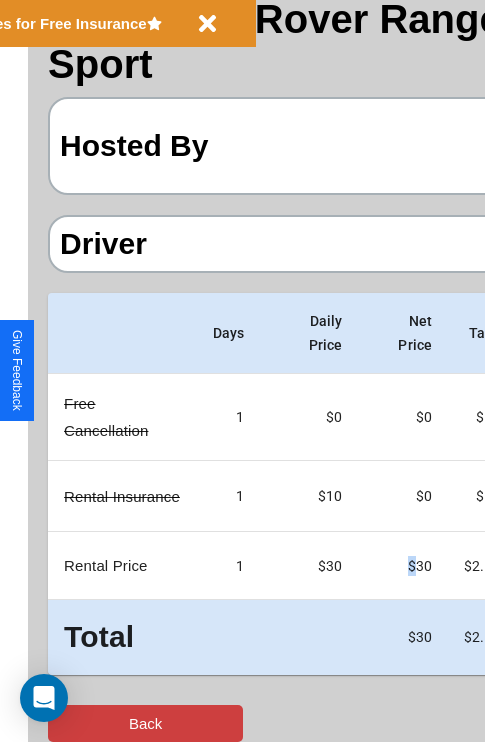 click on "Back" at bounding box center [145, 723] 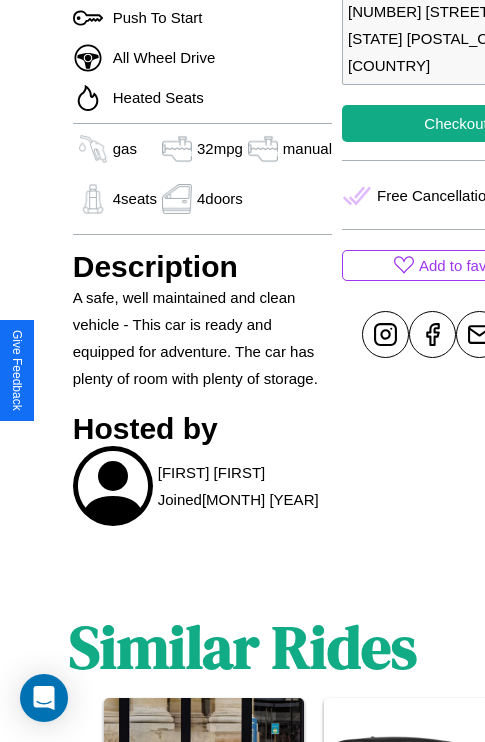 scroll, scrollTop: 1065, scrollLeft: 0, axis: vertical 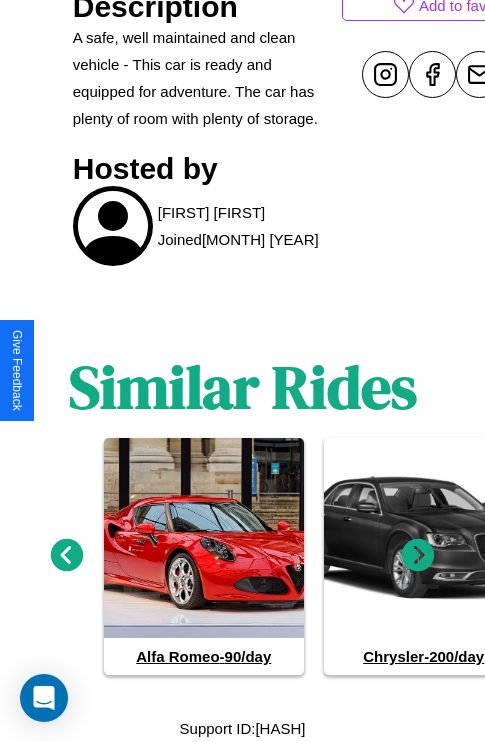 click 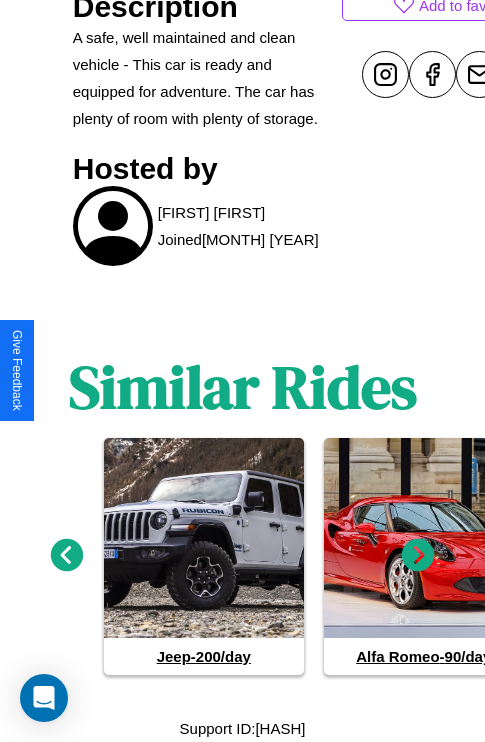 click 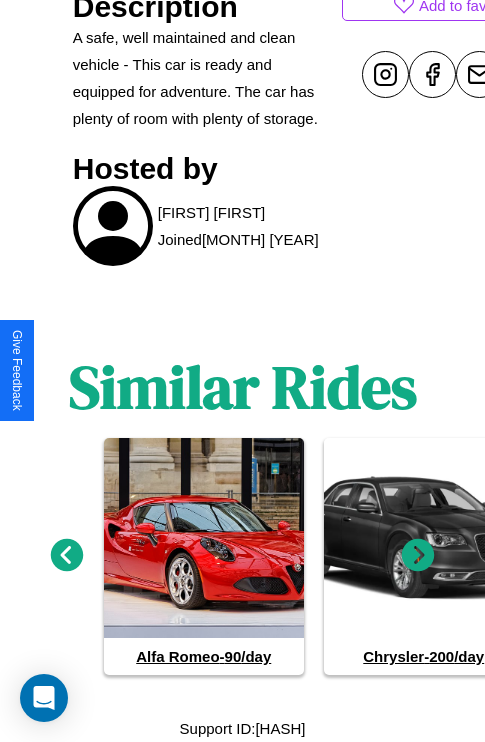 click 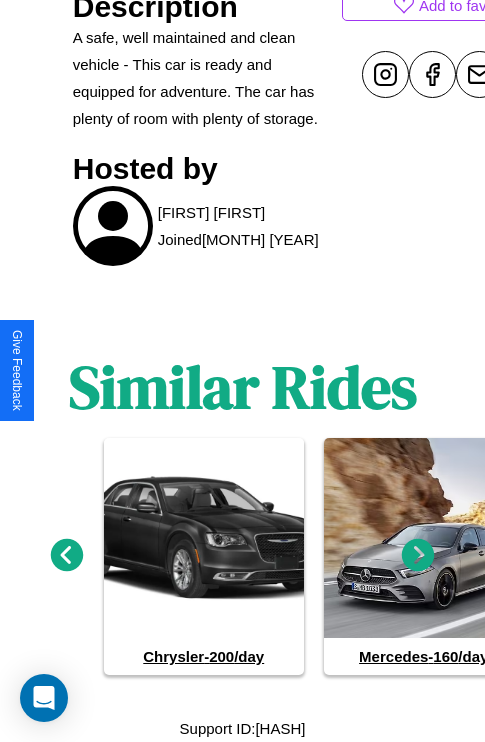 click 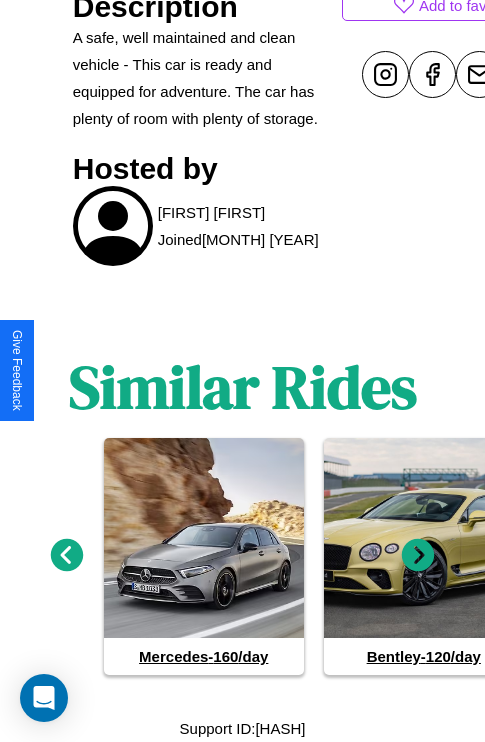 click 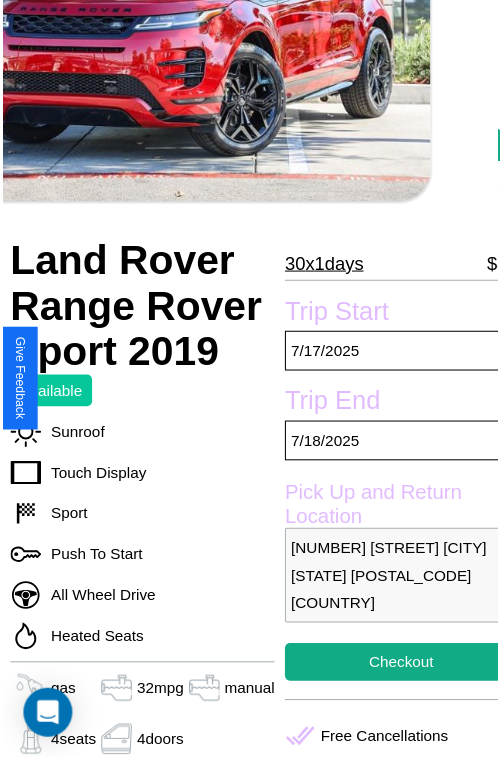 scroll, scrollTop: 180, scrollLeft: 68, axis: both 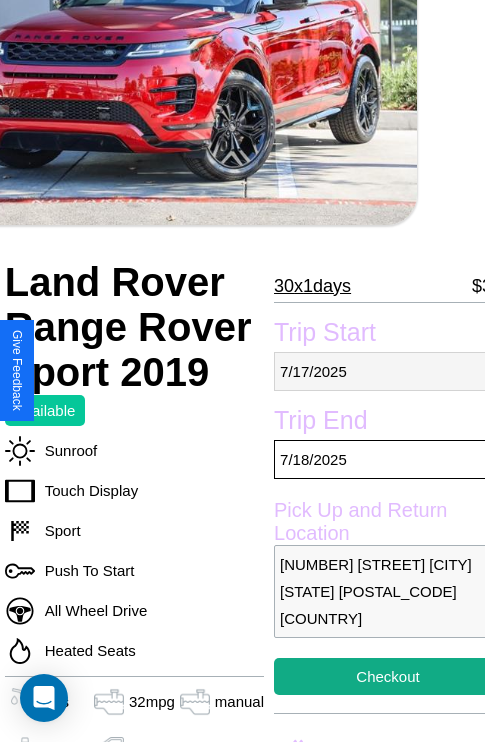 click on "[MONTH] / [DAY] / [YEAR]" at bounding box center (388, 371) 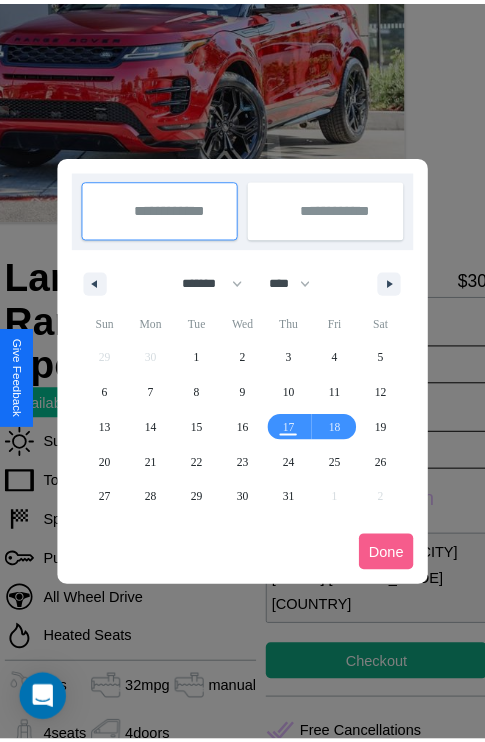 scroll, scrollTop: 0, scrollLeft: 68, axis: horizontal 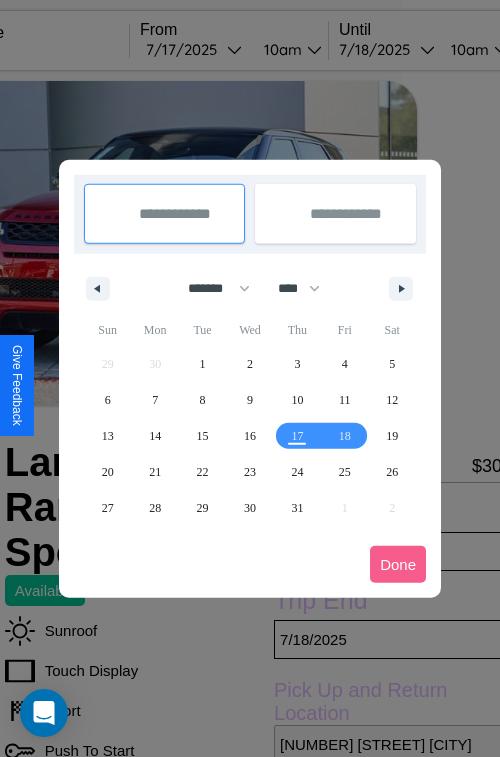 click at bounding box center [250, 378] 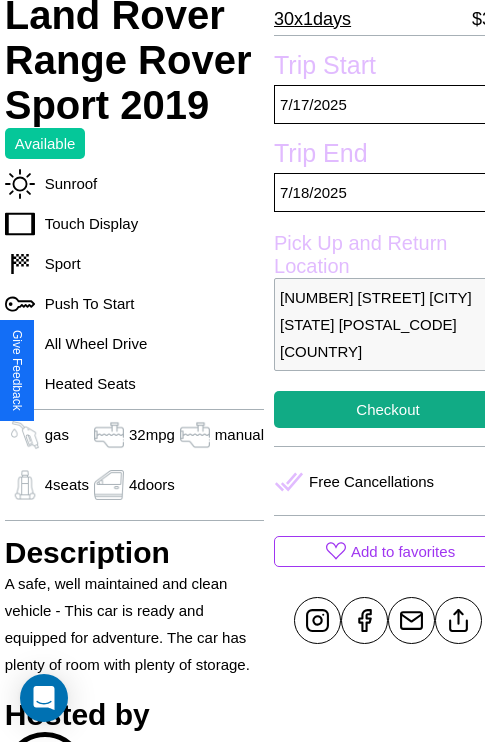 scroll, scrollTop: 458, scrollLeft: 68, axis: both 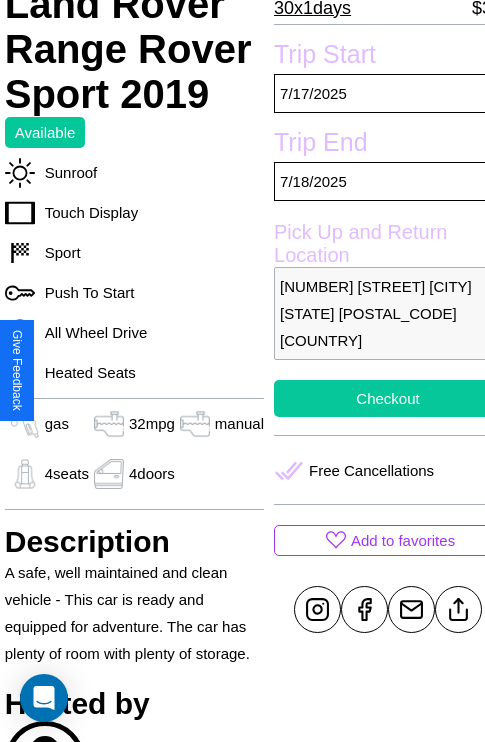 click on "Checkout" at bounding box center [388, 398] 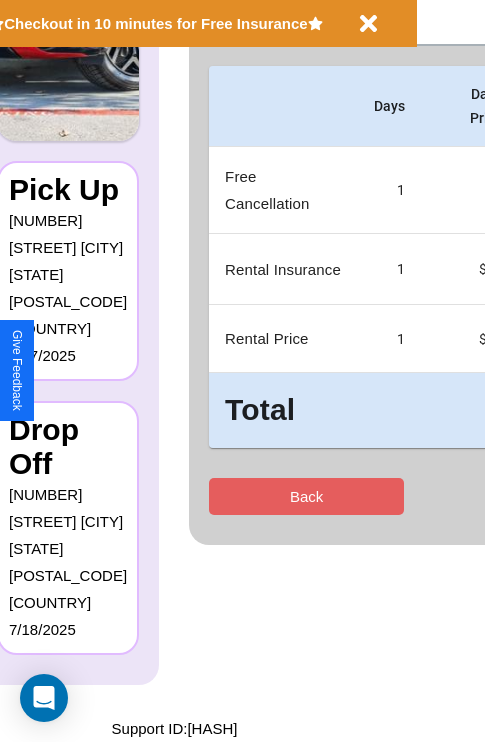 scroll, scrollTop: 0, scrollLeft: 0, axis: both 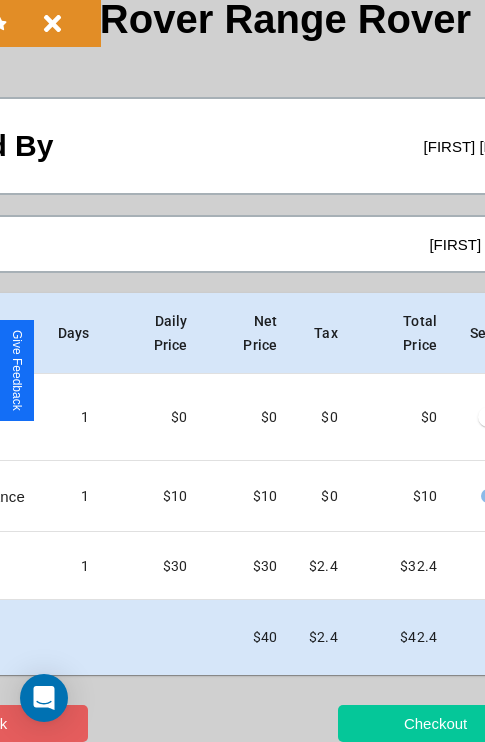 click on "Checkout" at bounding box center [435, 723] 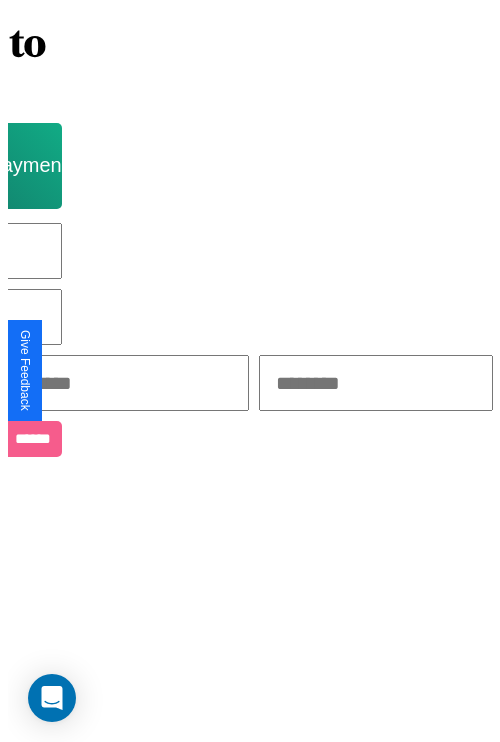 scroll, scrollTop: 0, scrollLeft: 0, axis: both 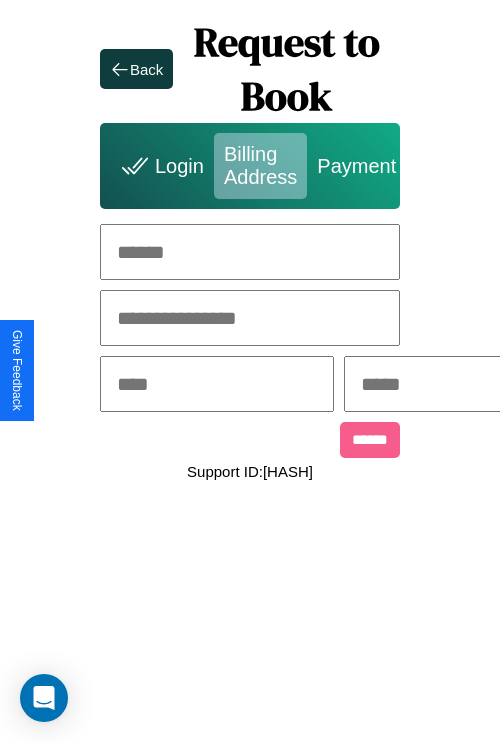 click at bounding box center (250, 252) 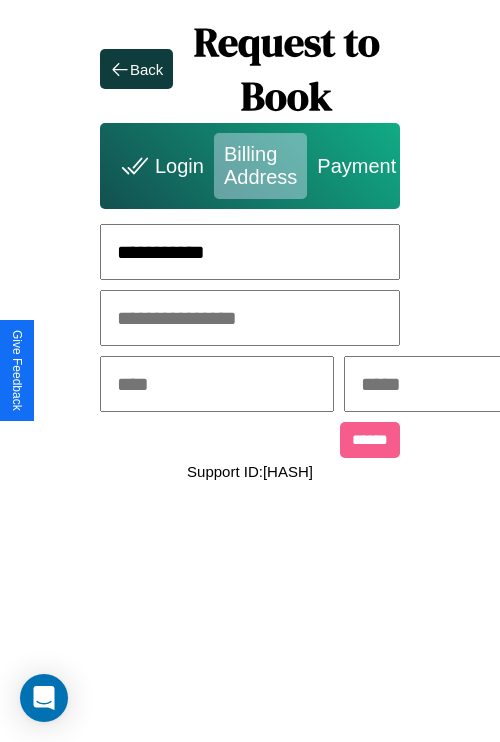 type on "**********" 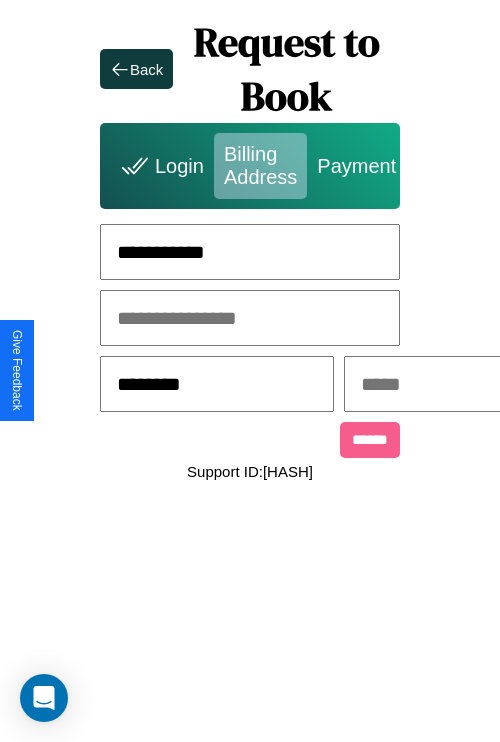 type on "********" 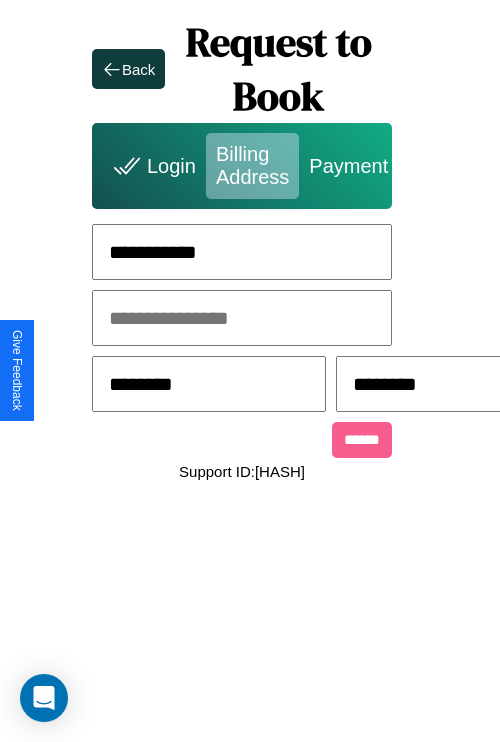 scroll, scrollTop: 0, scrollLeft: 517, axis: horizontal 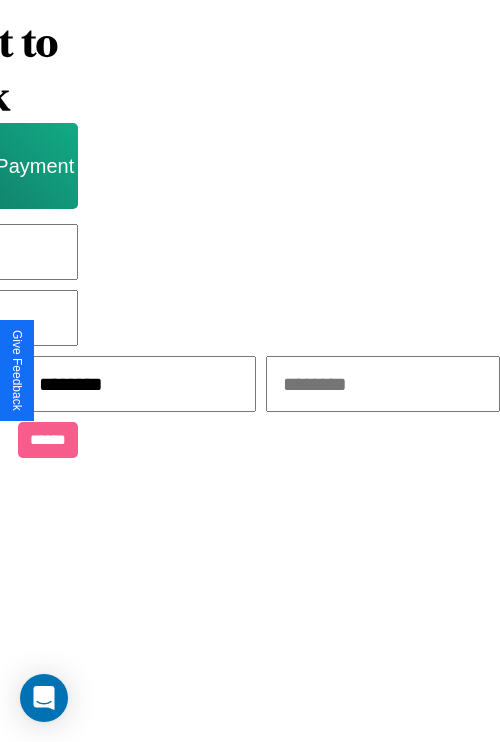 type on "********" 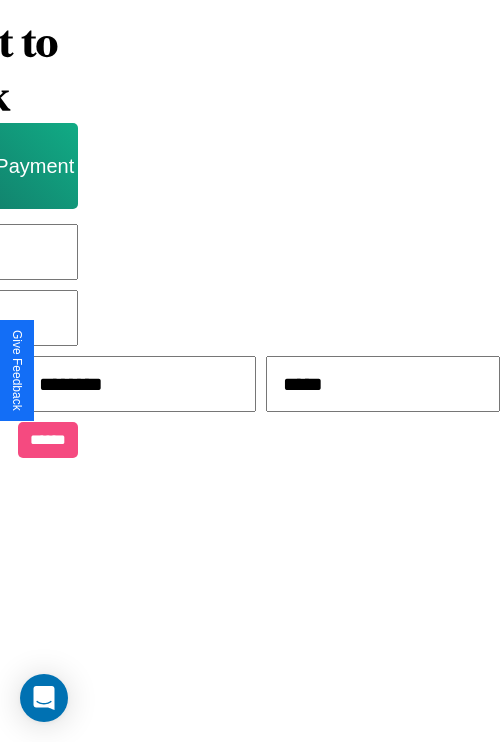 type on "*****" 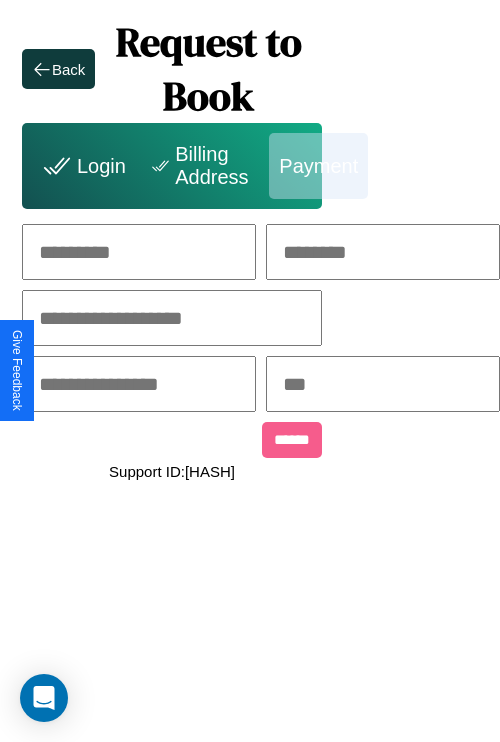 scroll, scrollTop: 0, scrollLeft: 208, axis: horizontal 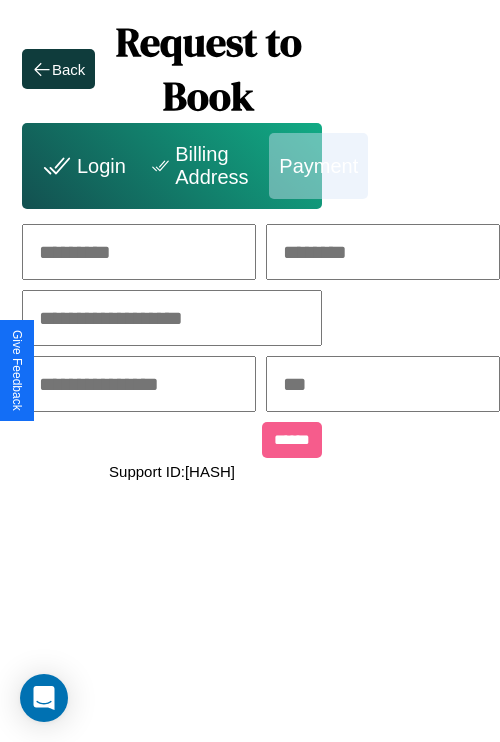 click at bounding box center (139, 252) 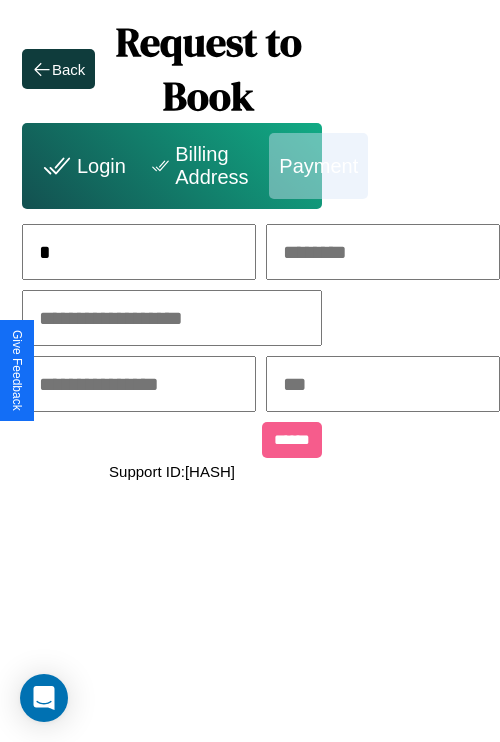 scroll, scrollTop: 0, scrollLeft: 130, axis: horizontal 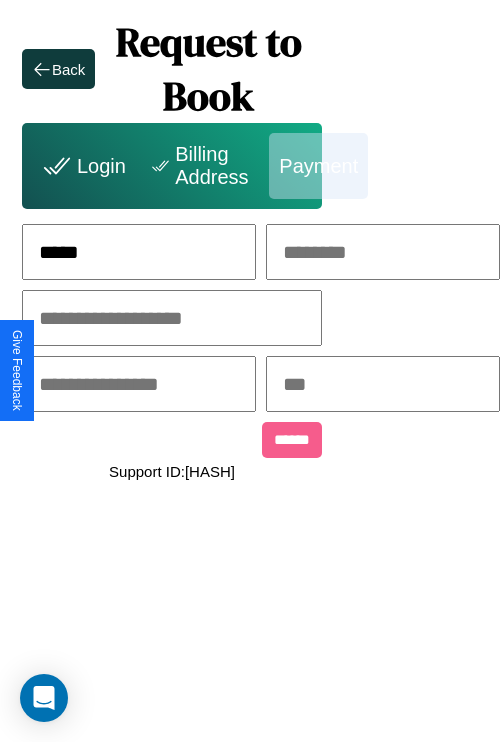 type on "*****" 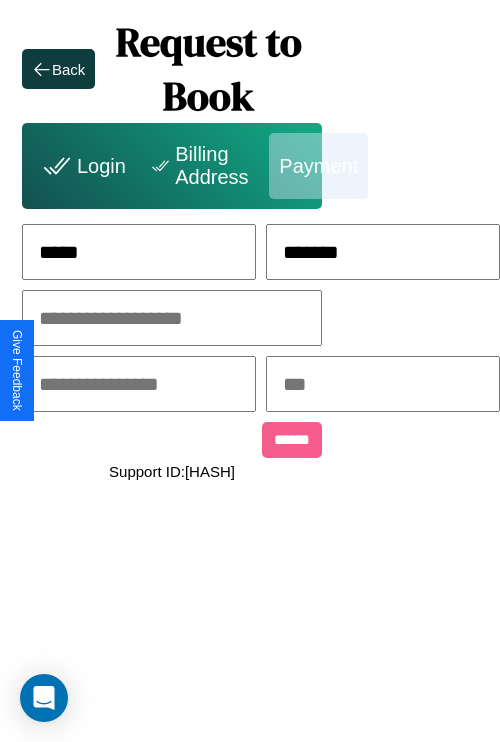 type on "*******" 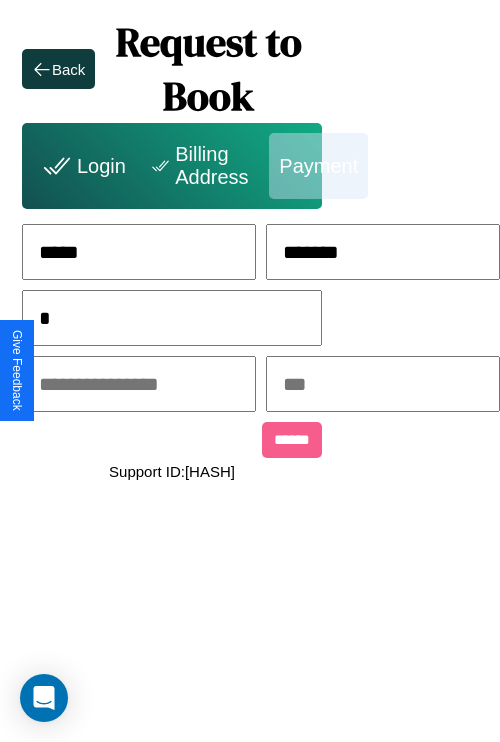 scroll, scrollTop: 0, scrollLeft: 128, axis: horizontal 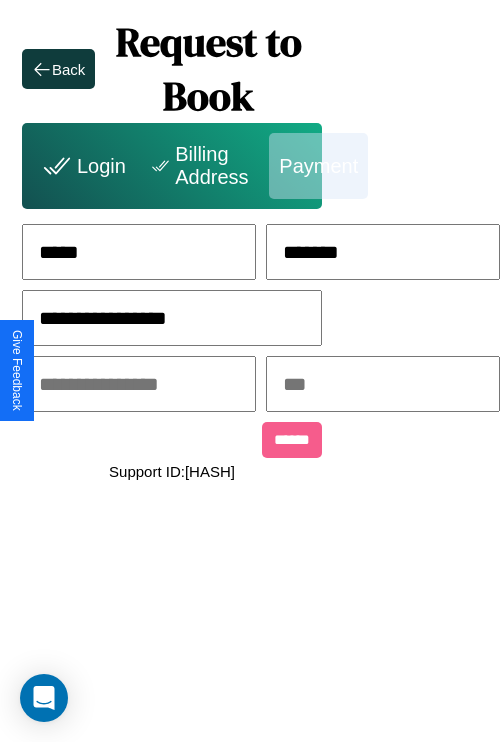 type on "**********" 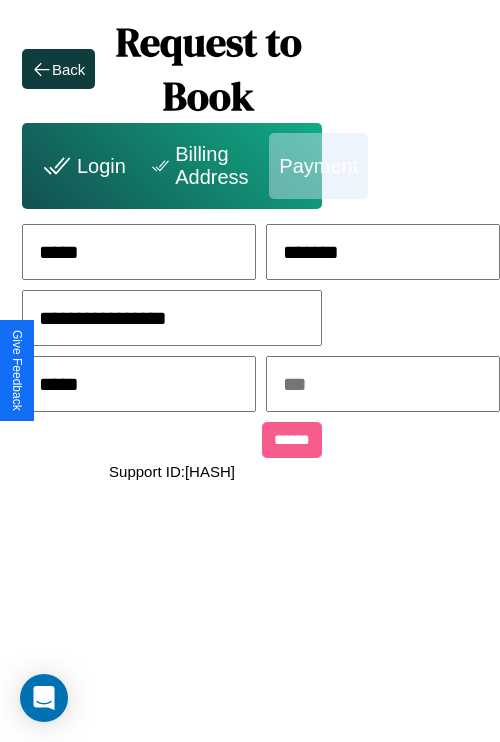 type on "*****" 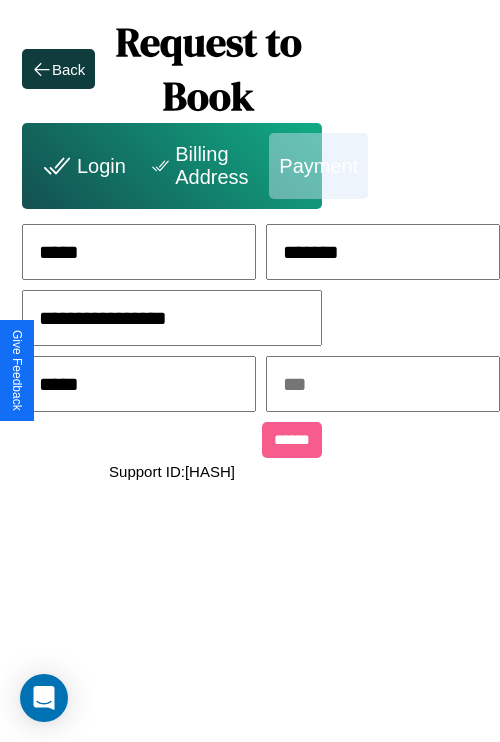click at bounding box center (383, 384) 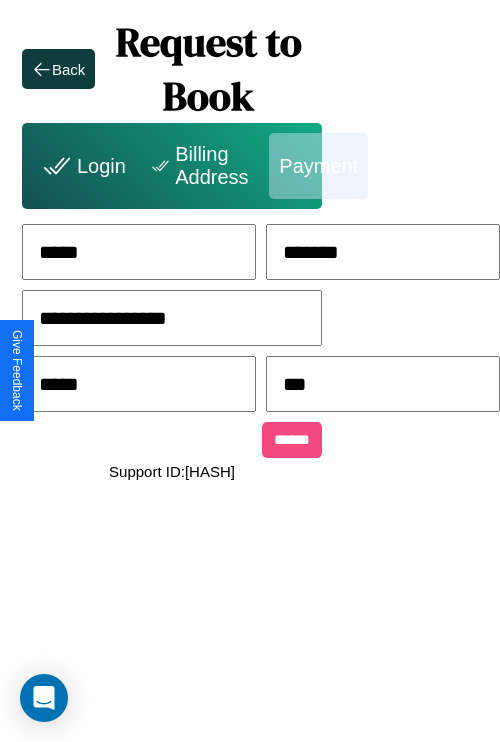 type on "***" 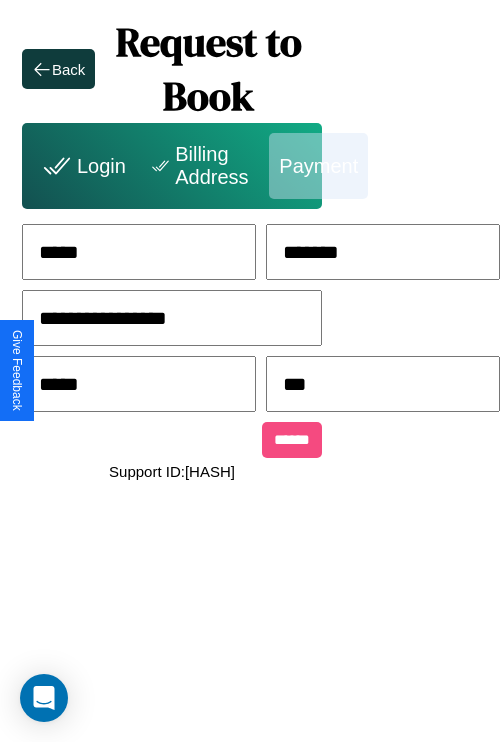 click on "******" at bounding box center [292, 440] 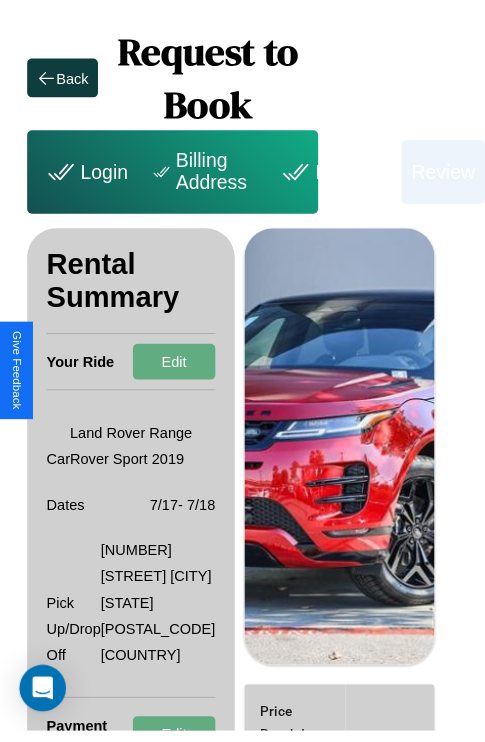 scroll, scrollTop: 0, scrollLeft: 72, axis: horizontal 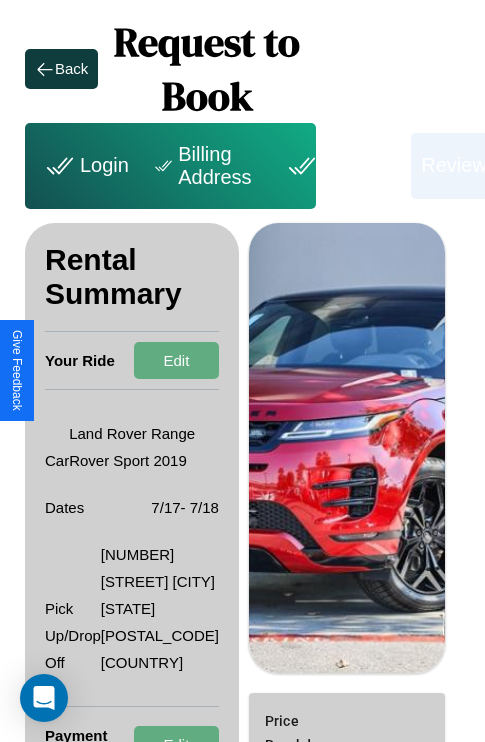 click on "Billing Address" at bounding box center [205, 166] 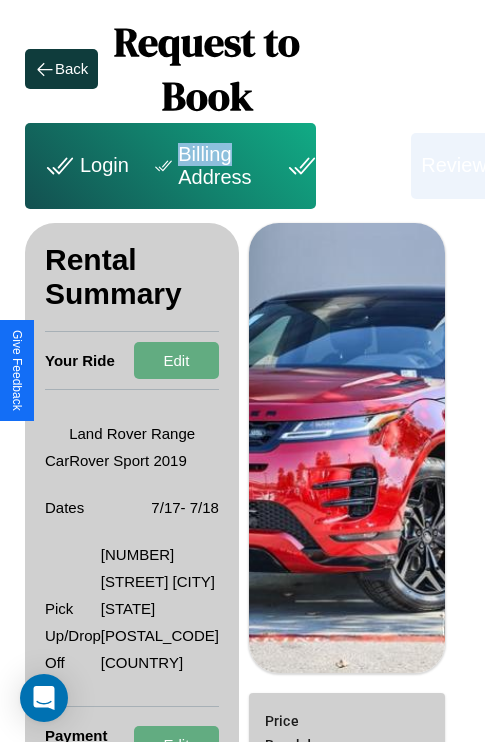 click on "Billing Address" at bounding box center (205, 166) 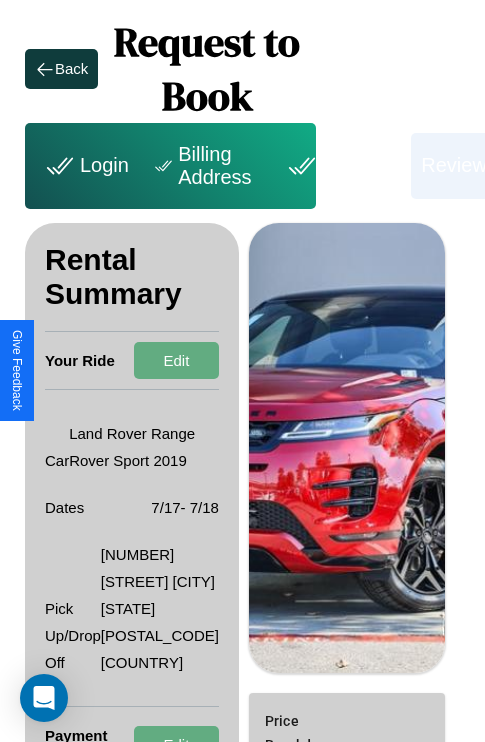 click on "Billing Address" at bounding box center [205, 166] 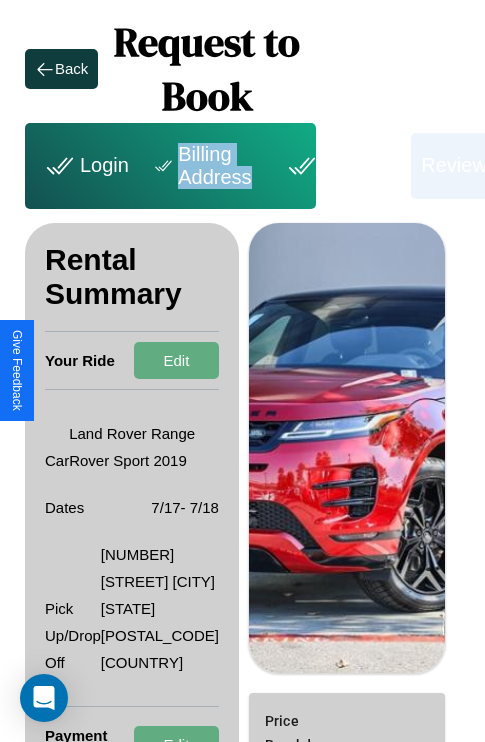 click on "Billing Address" at bounding box center (205, 166) 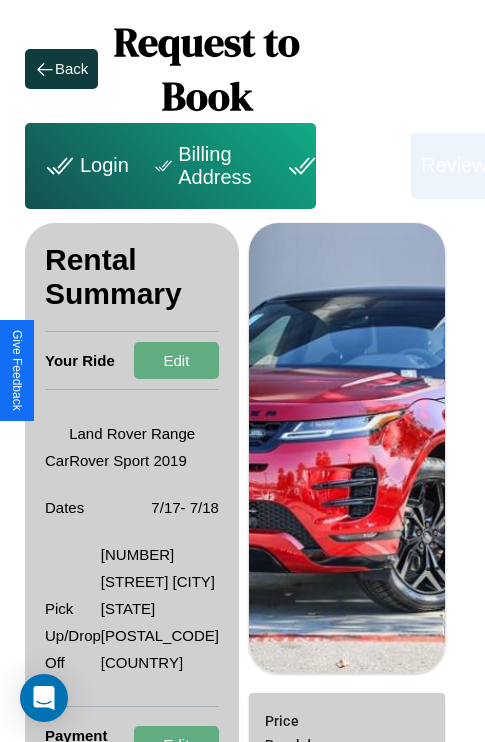 click on "Billing Address" at bounding box center (205, 166) 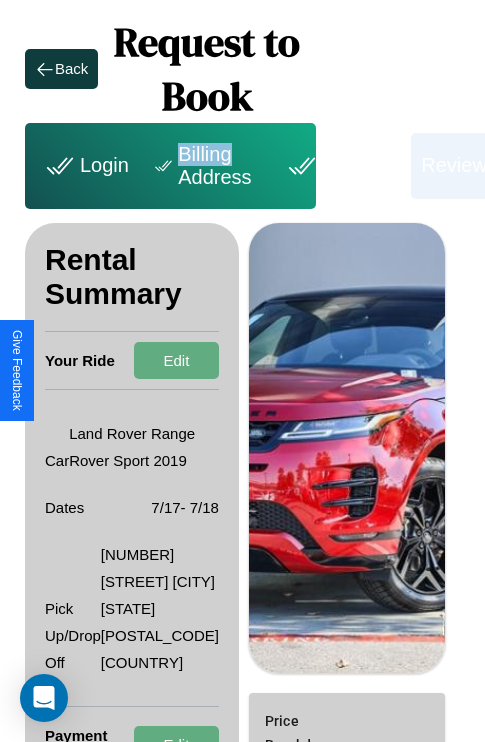 click on "Billing Address" at bounding box center [205, 166] 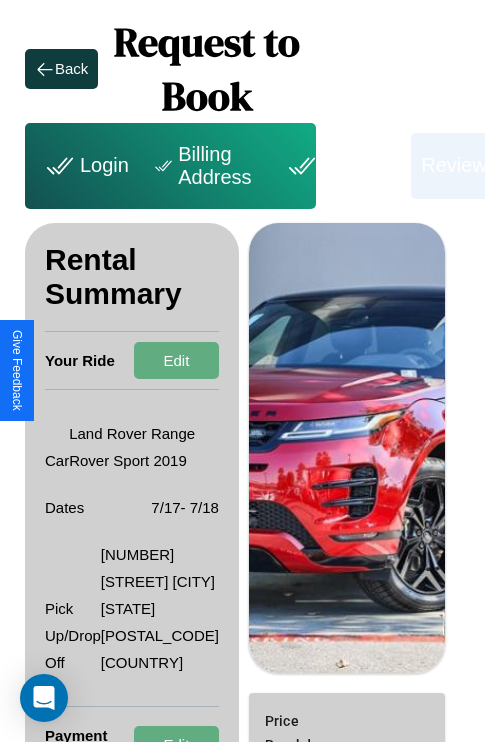 scroll, scrollTop: 355, scrollLeft: 72, axis: both 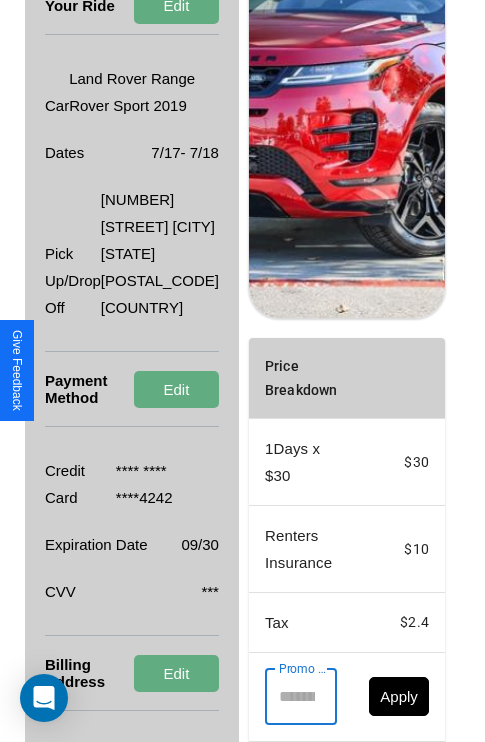 click on "Promo Code" at bounding box center (290, 697) 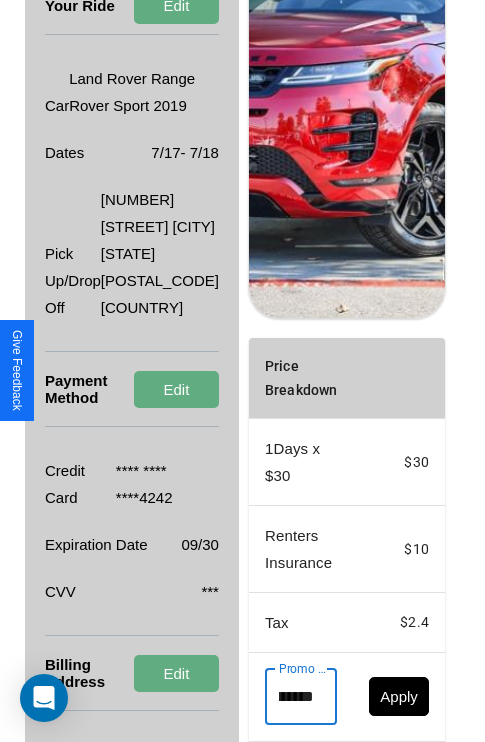 scroll, scrollTop: 0, scrollLeft: 71, axis: horizontal 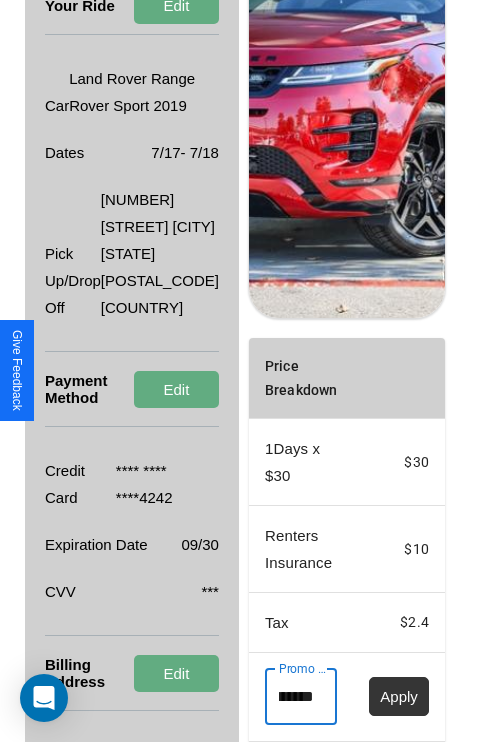 type on "**********" 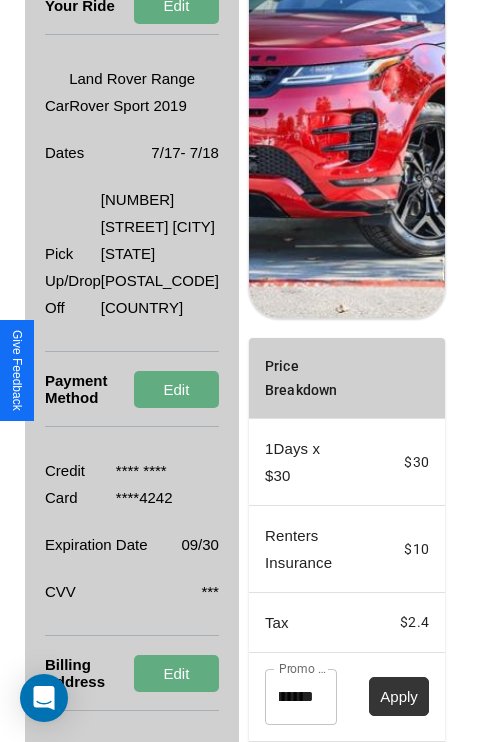 scroll, scrollTop: 0, scrollLeft: 0, axis: both 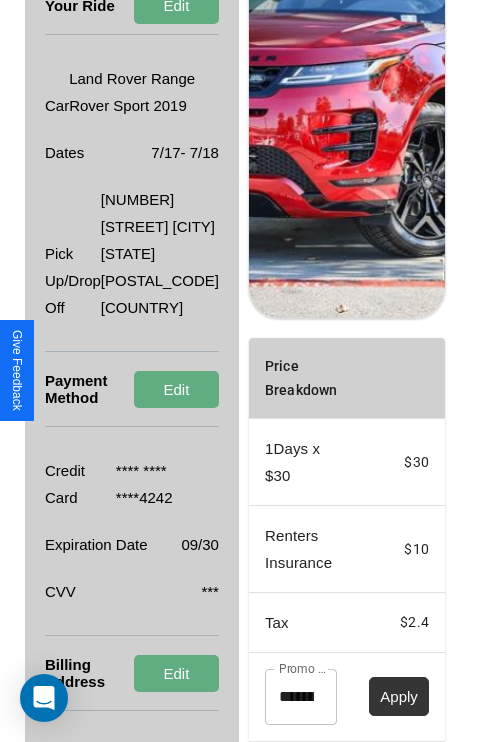click on "Apply" at bounding box center [399, 696] 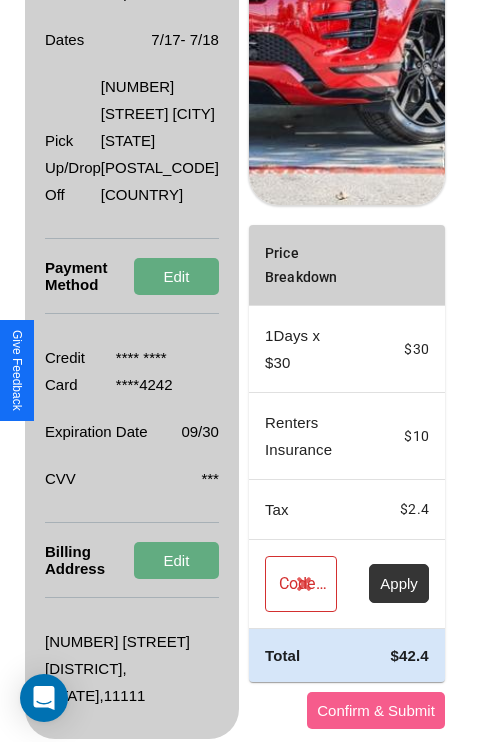 scroll, scrollTop: 509, scrollLeft: 72, axis: both 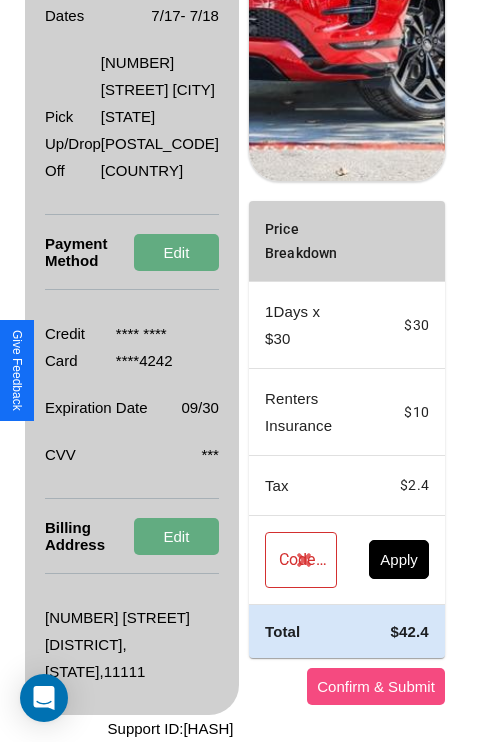 click on "Confirm & Submit" at bounding box center (376, 686) 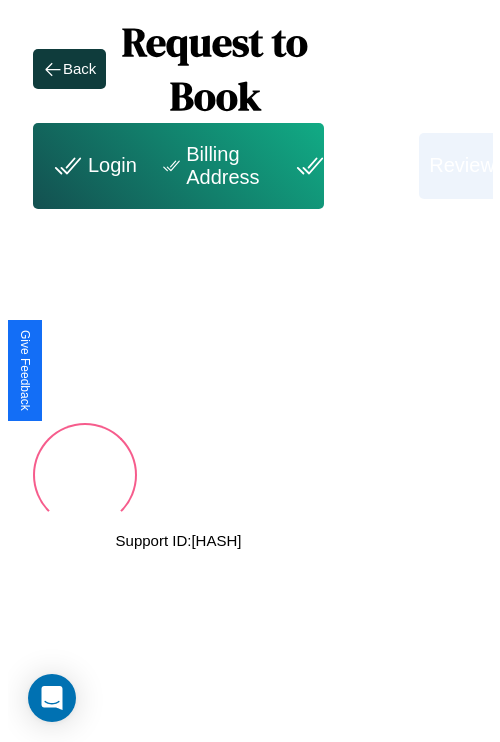 scroll, scrollTop: 0, scrollLeft: 72, axis: horizontal 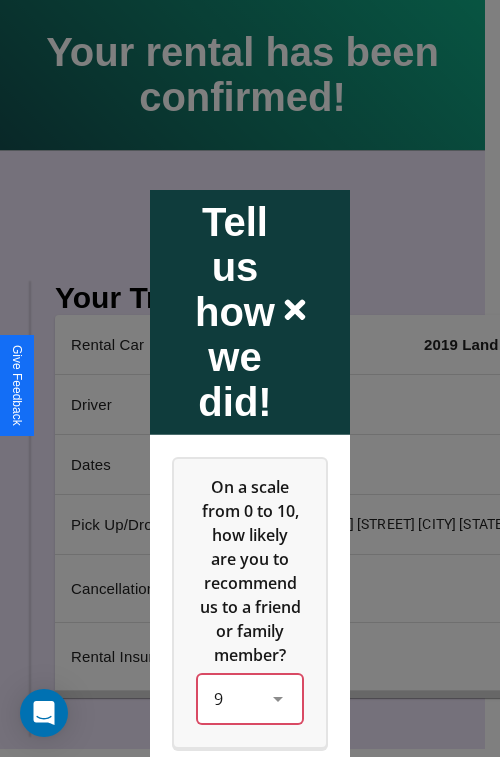 click on "9" at bounding box center [250, 698] 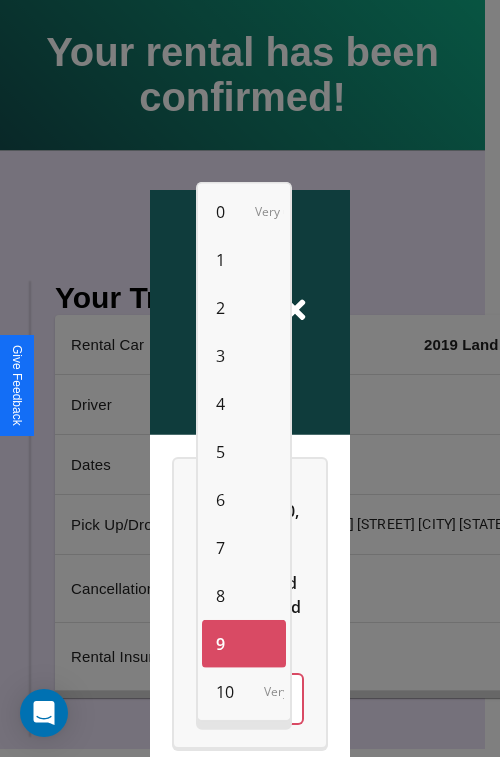 click on "2" at bounding box center (220, 308) 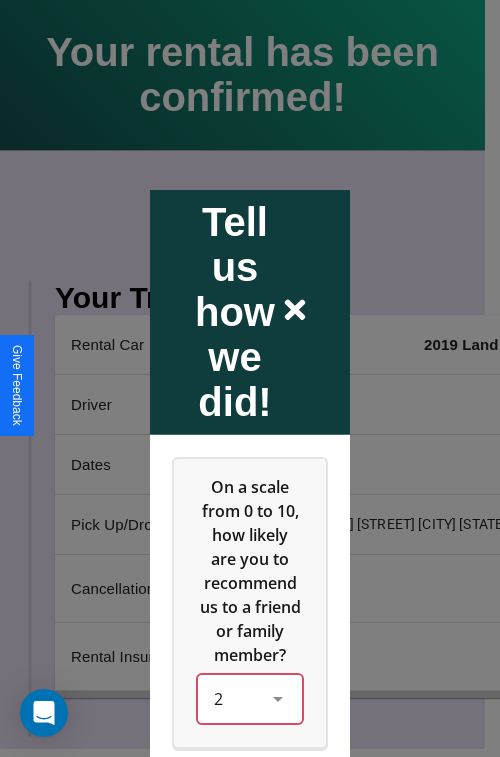 scroll, scrollTop: 334, scrollLeft: 0, axis: vertical 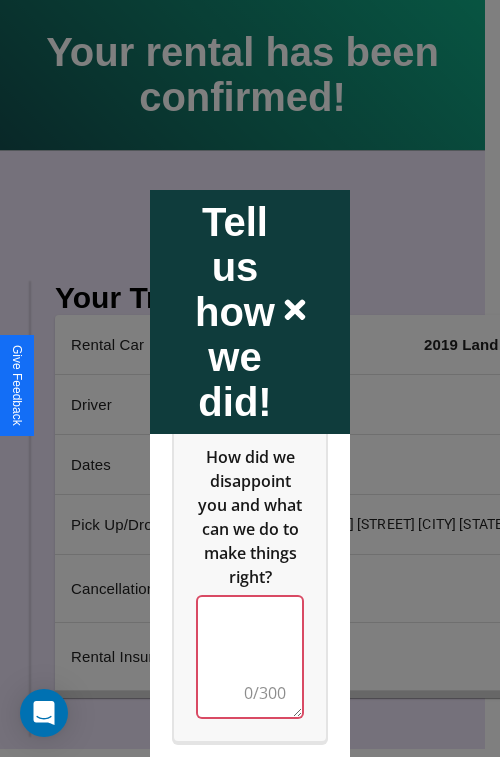 click at bounding box center [250, 656] 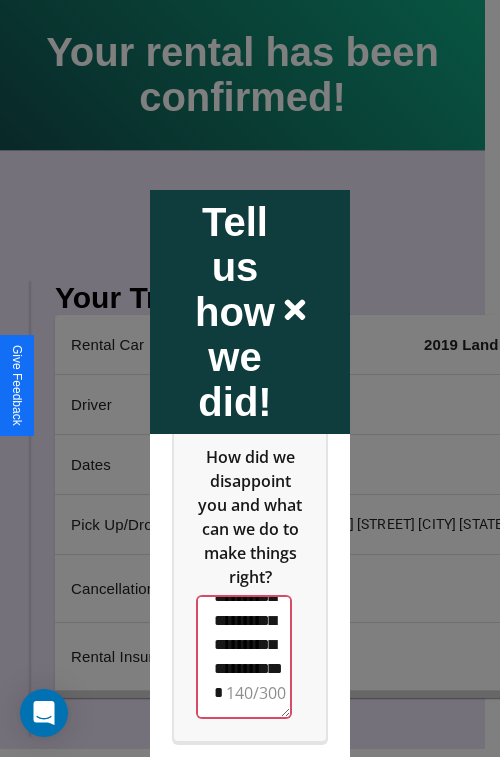 scroll, scrollTop: 564, scrollLeft: 0, axis: vertical 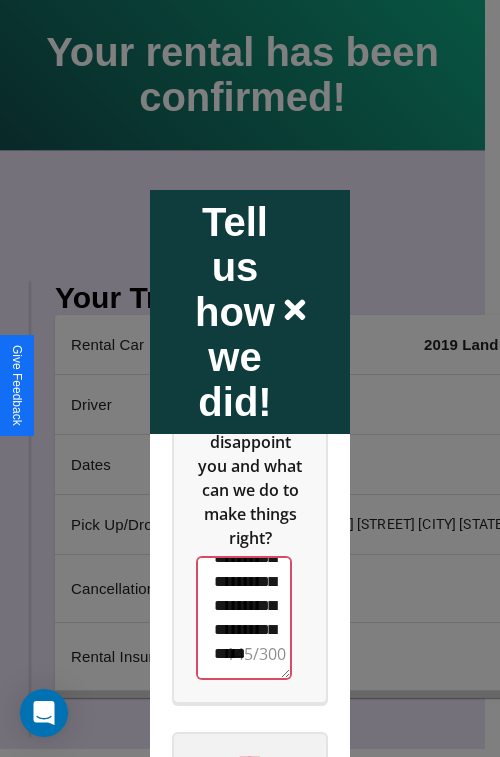 type on "**********" 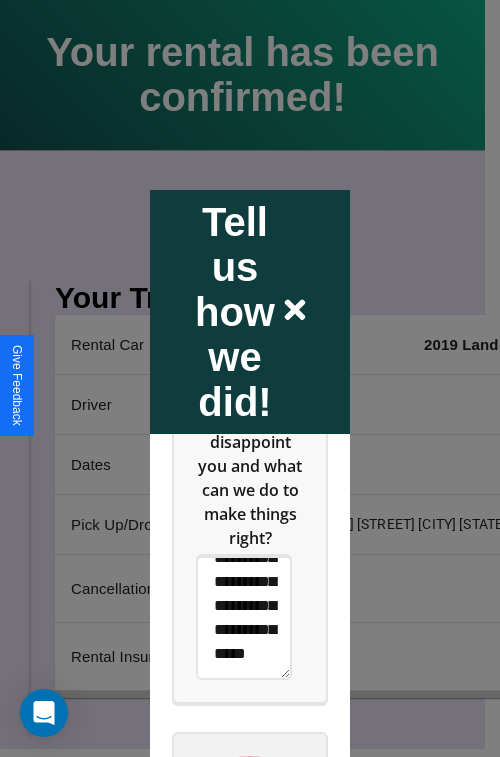 click on "****" at bounding box center (250, 761) 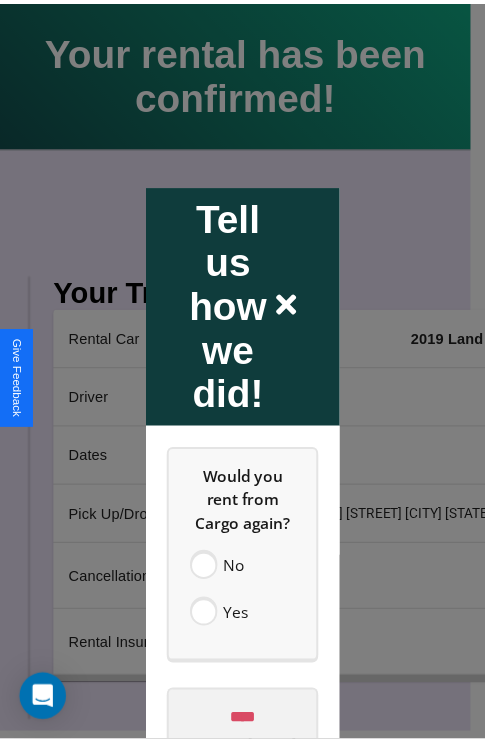 scroll, scrollTop: 0, scrollLeft: 0, axis: both 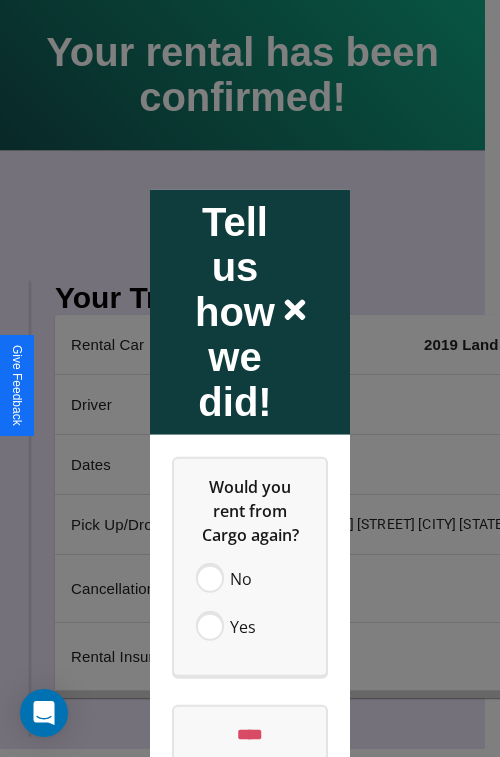 click at bounding box center [250, 378] 